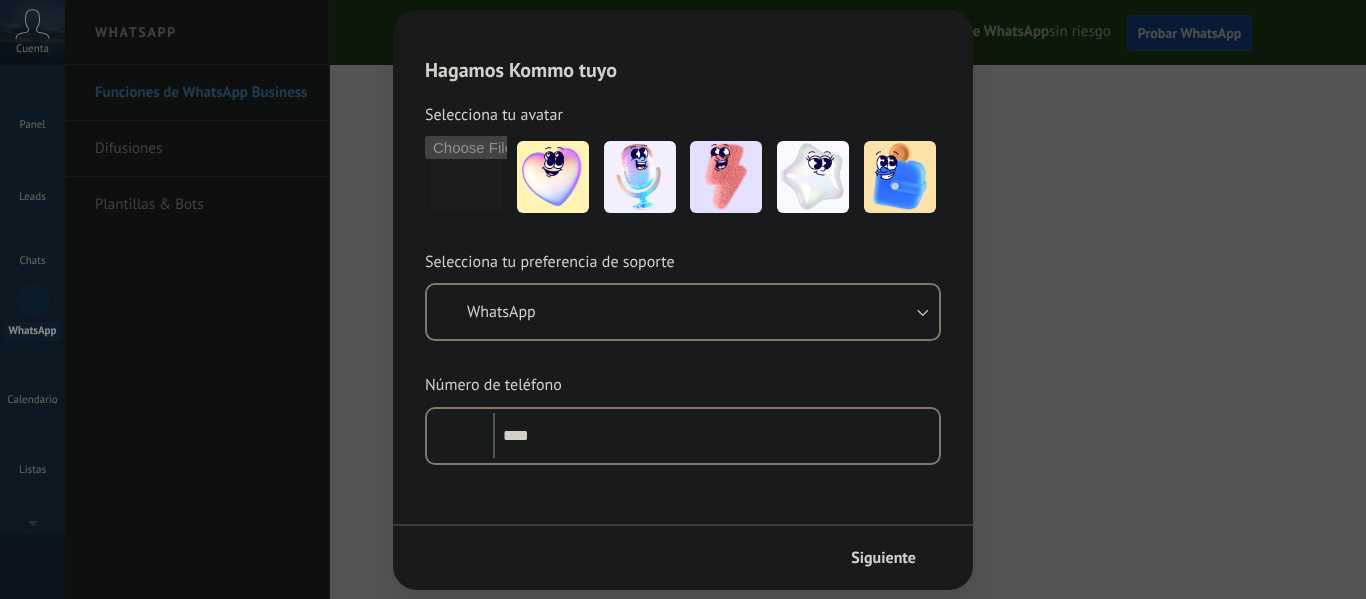 scroll, scrollTop: 0, scrollLeft: 0, axis: both 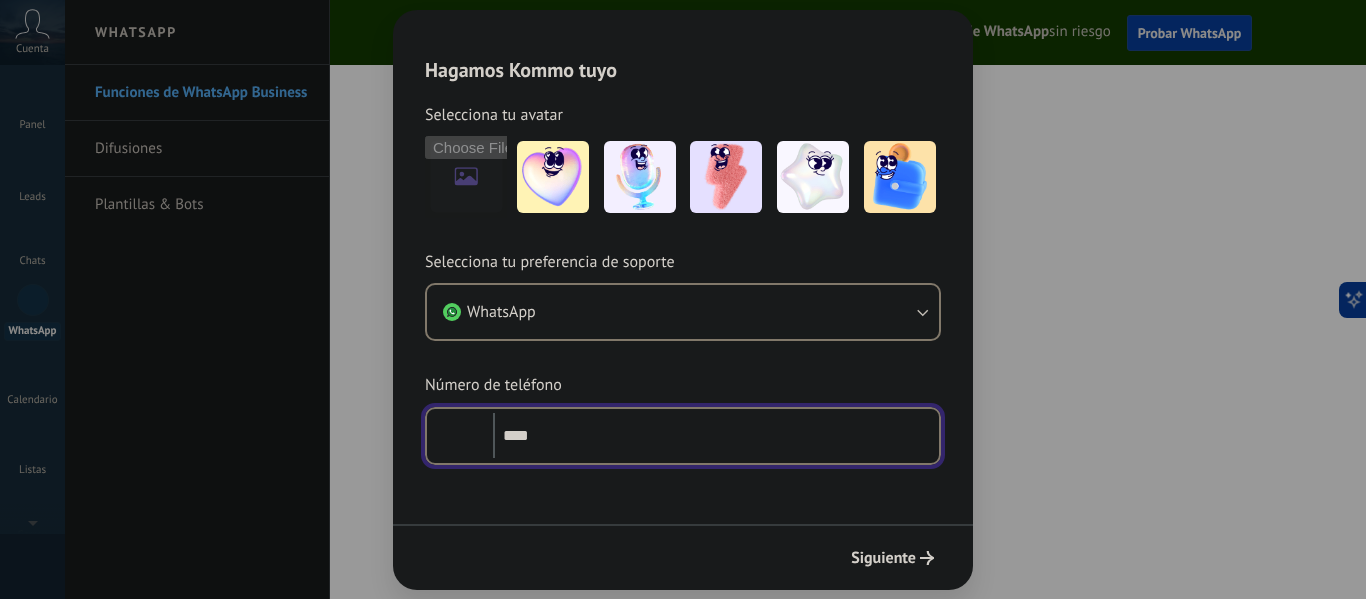 click on "****" at bounding box center (716, 436) 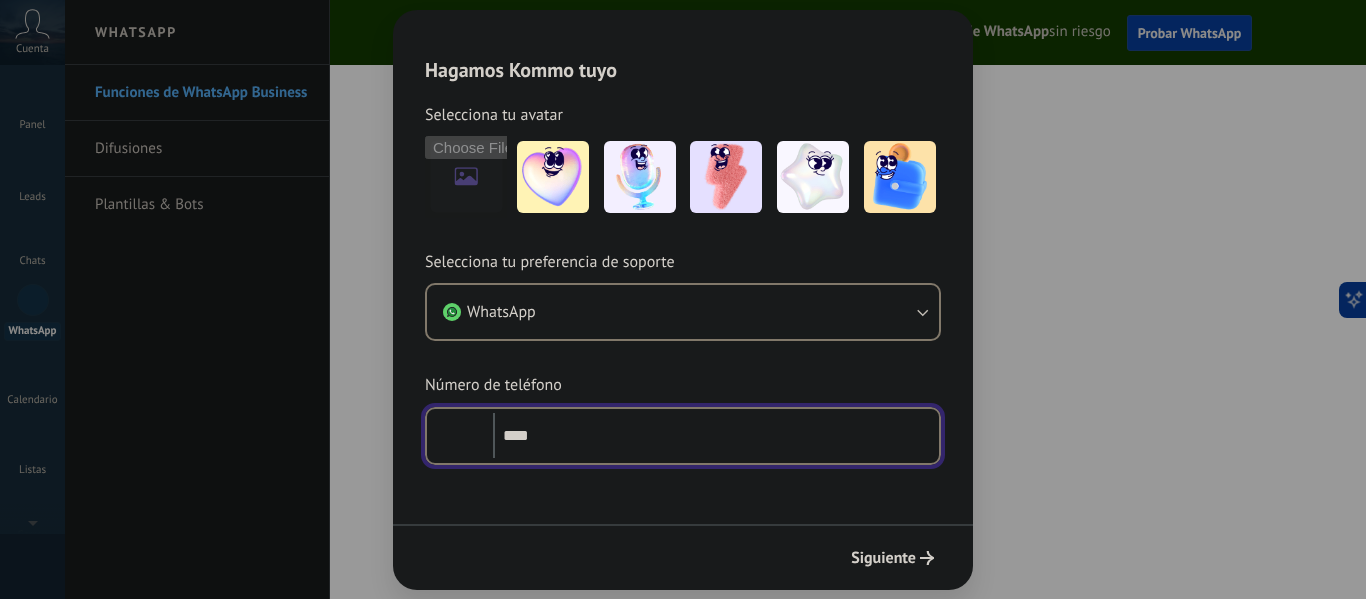 click on "****" at bounding box center [716, 436] 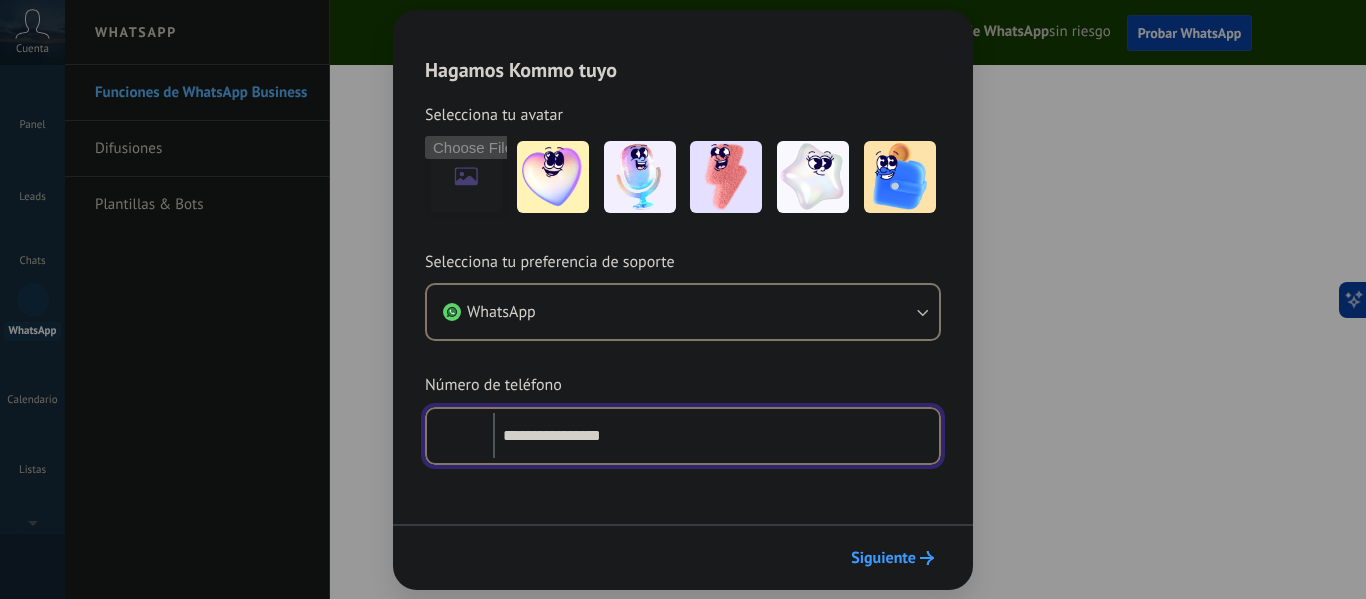 type on "**********" 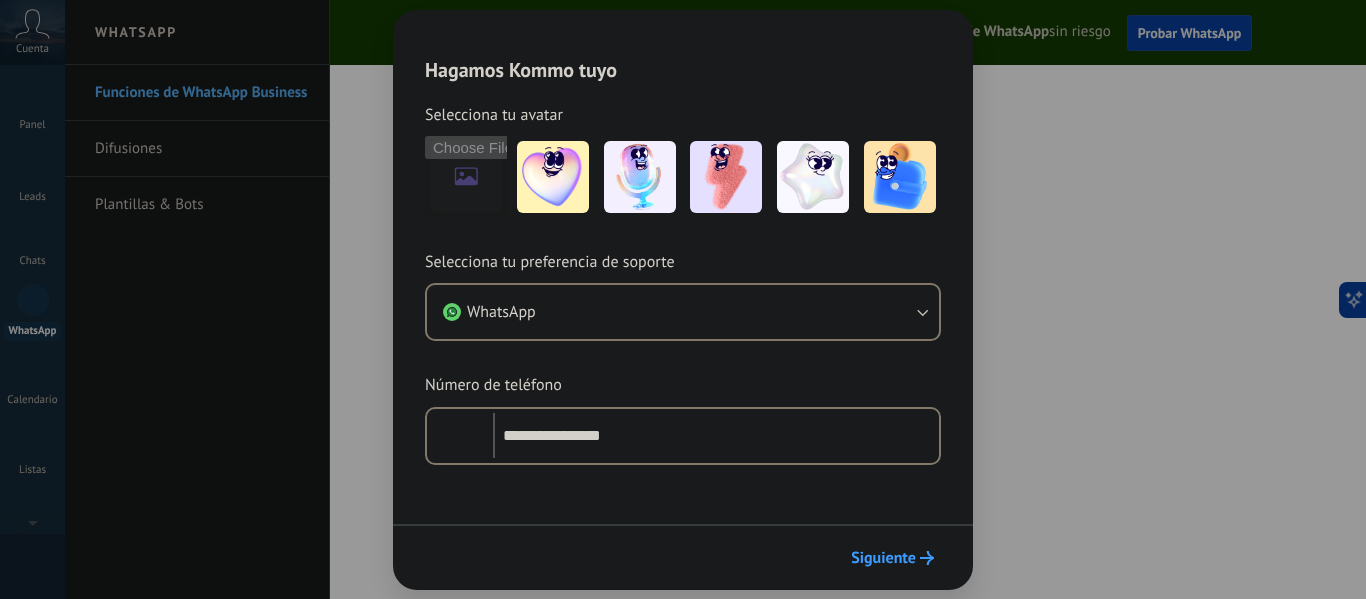 click on "Siguiente" at bounding box center (883, 558) 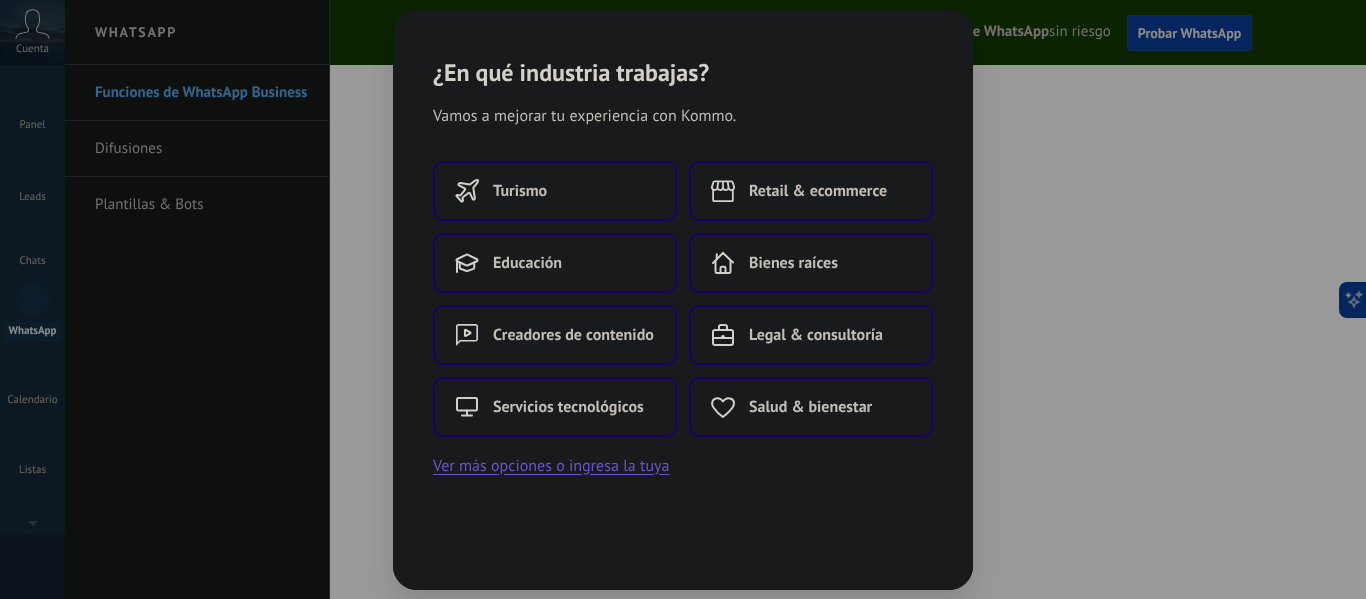 scroll, scrollTop: 0, scrollLeft: 0, axis: both 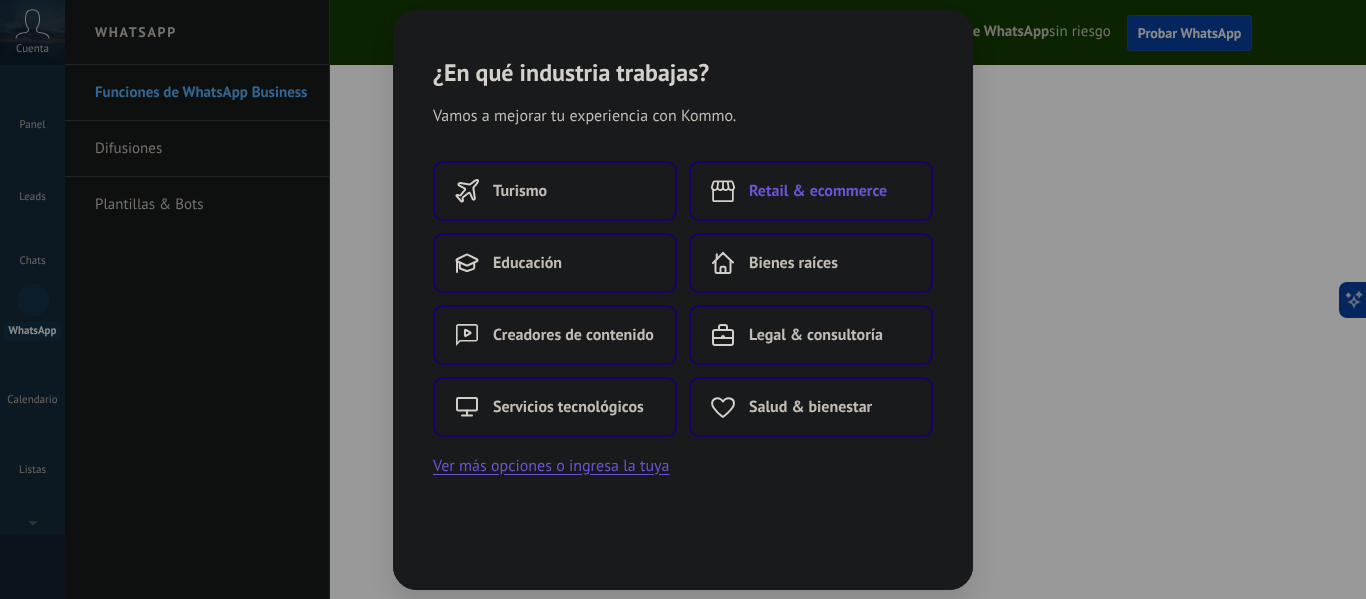 click on "Retail & ecommerce" at bounding box center [520, 191] 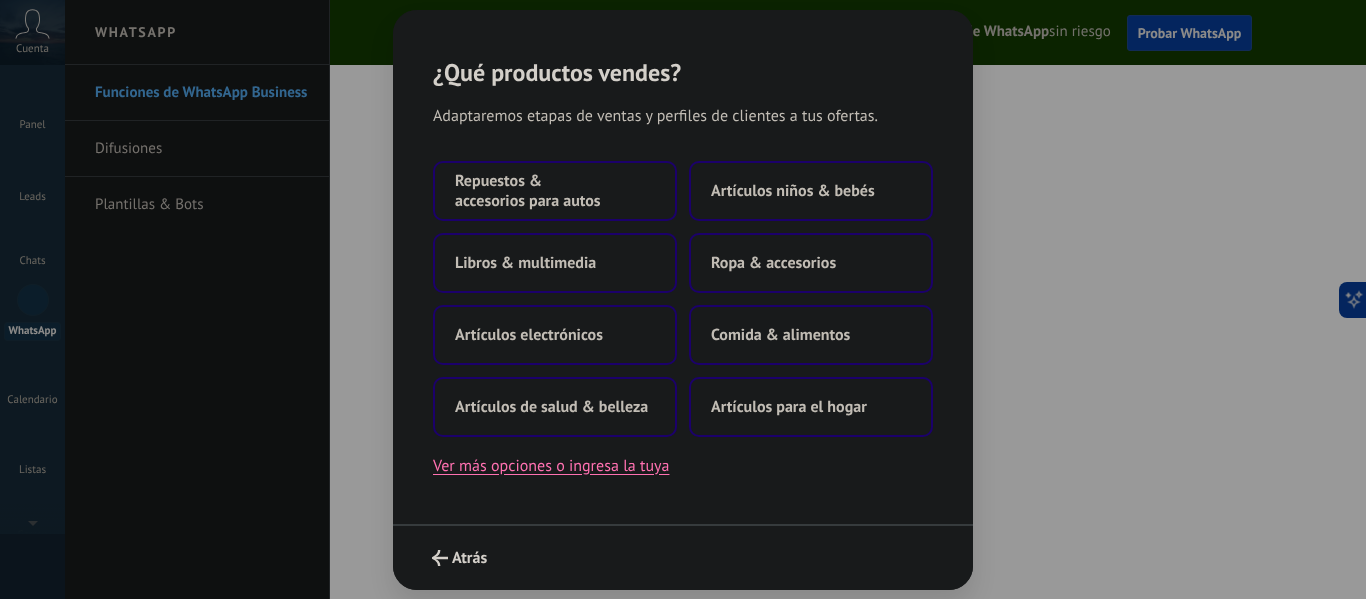 click on "Ver más opciones o ingresa la tuya" at bounding box center [551, 466] 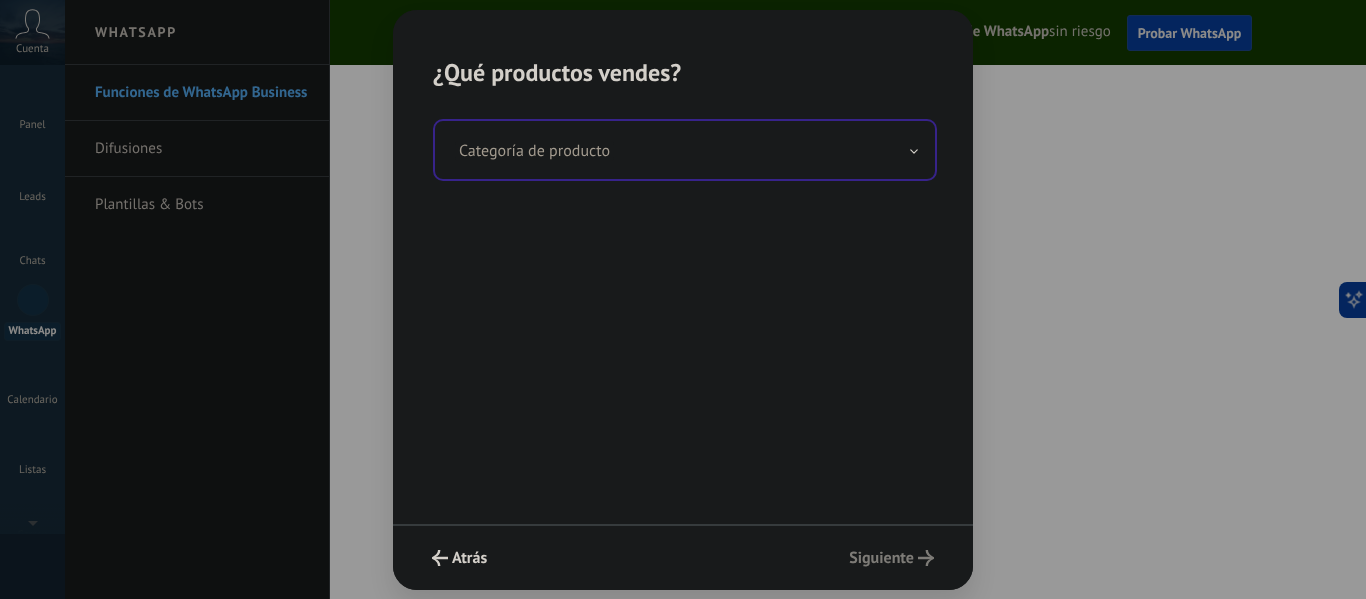 click at bounding box center [685, 150] 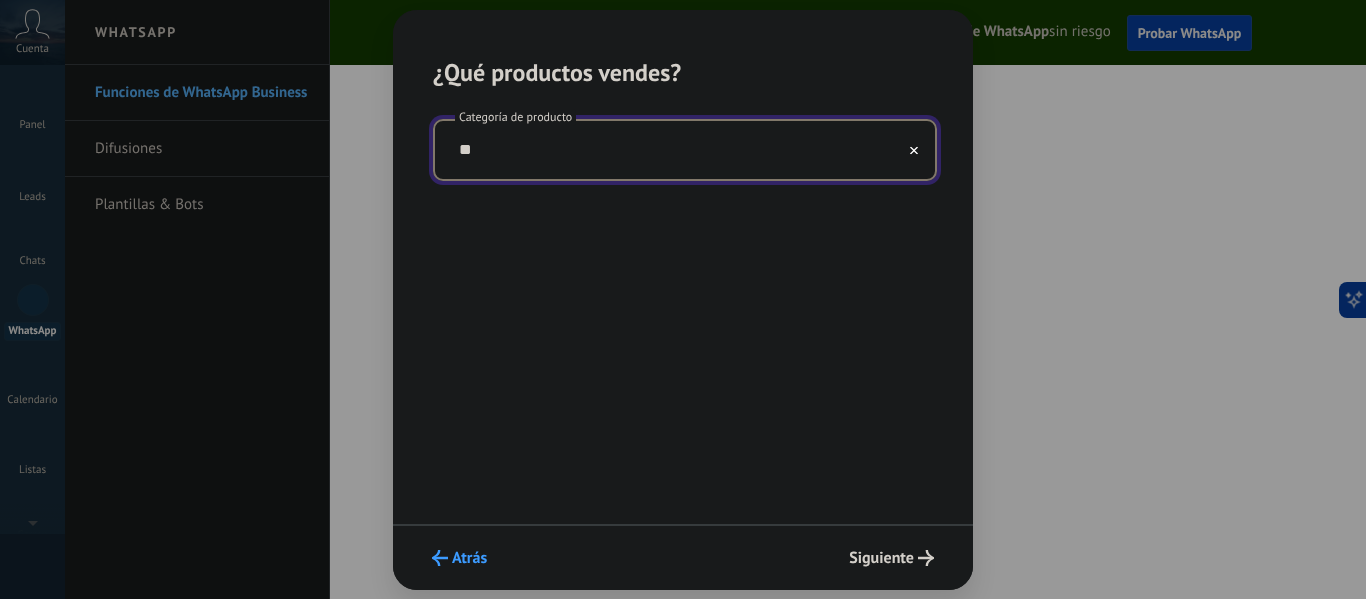 type on "**" 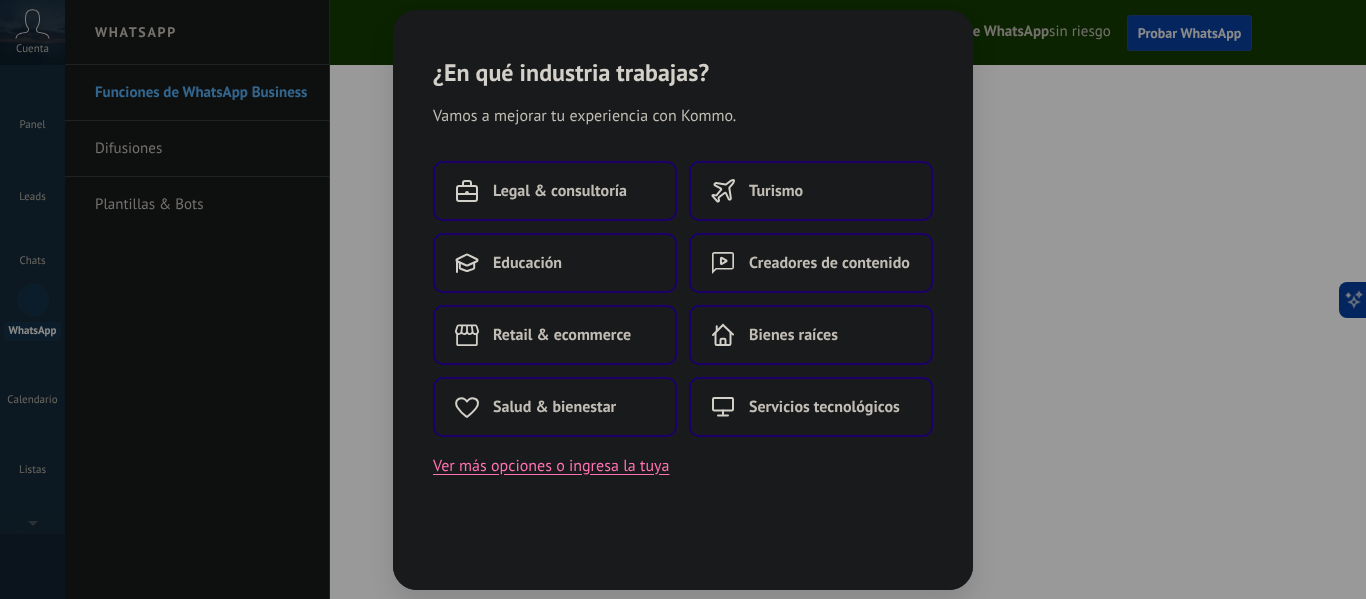 click on "Ver más opciones o ingresa la tuya" at bounding box center [551, 466] 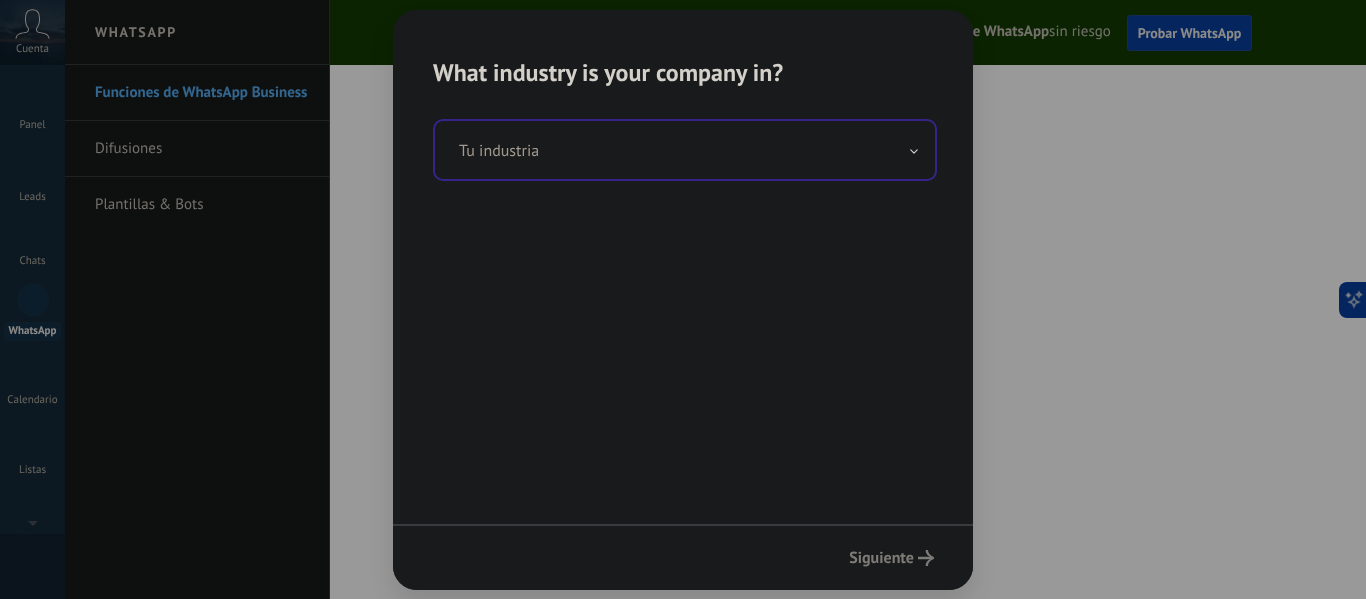 click at bounding box center [685, 150] 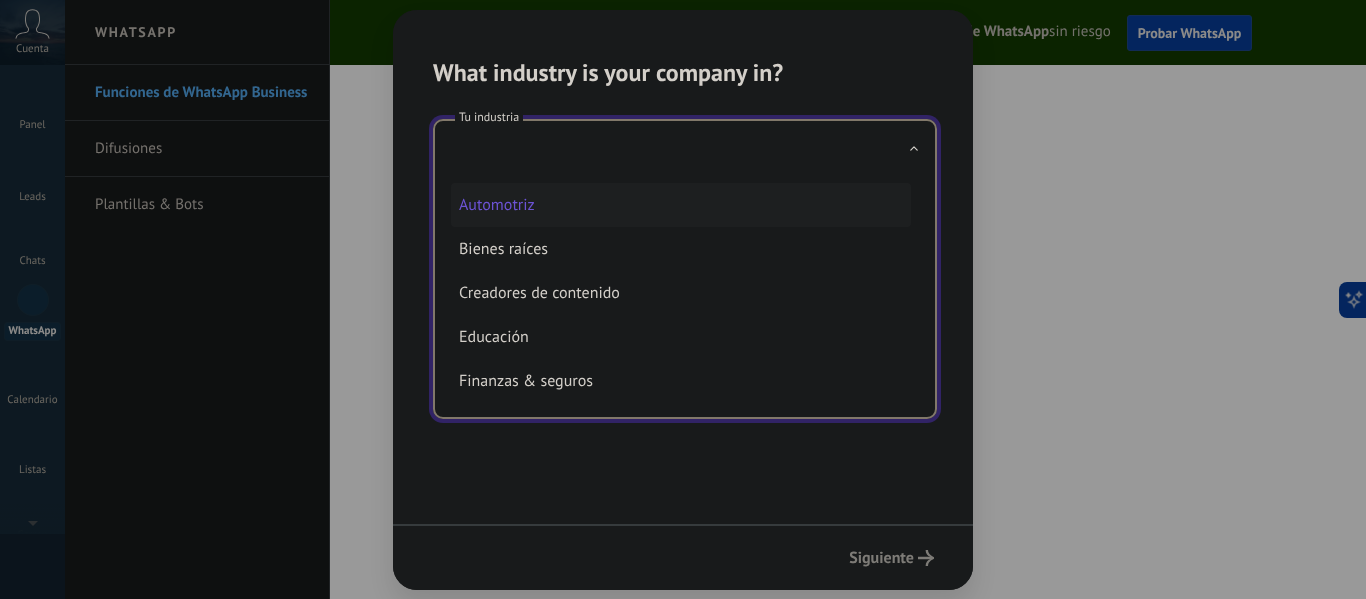 click on "Automotriz" at bounding box center (681, 205) 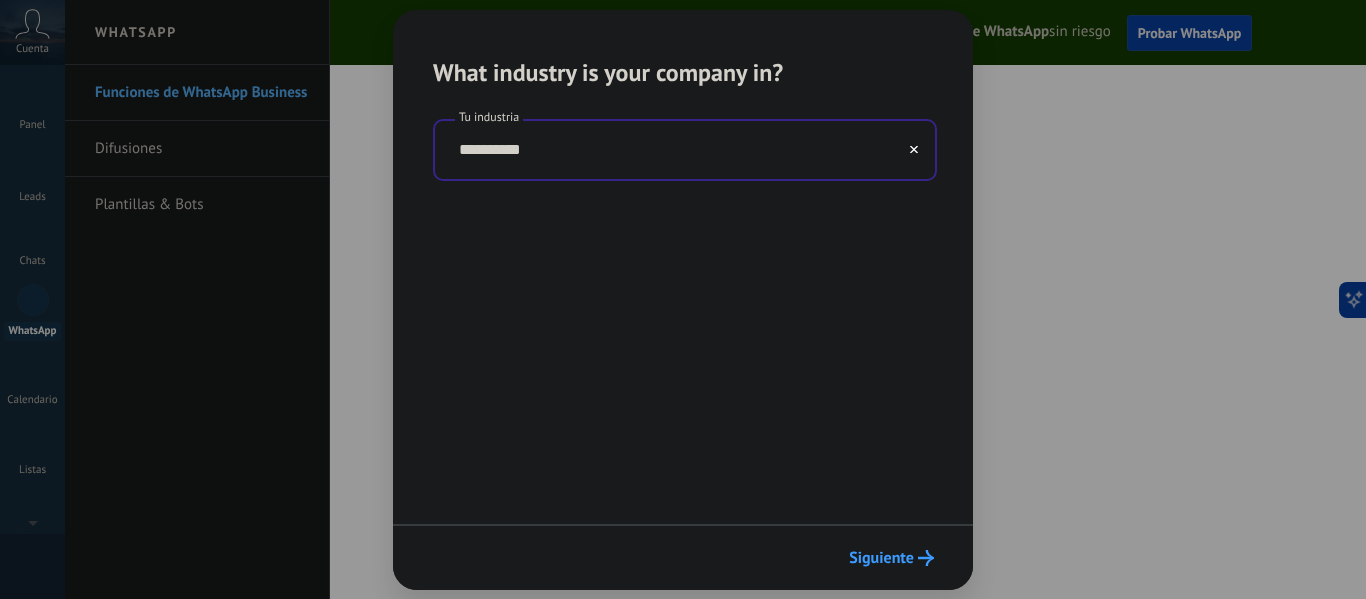 click on "Siguiente" at bounding box center (881, 558) 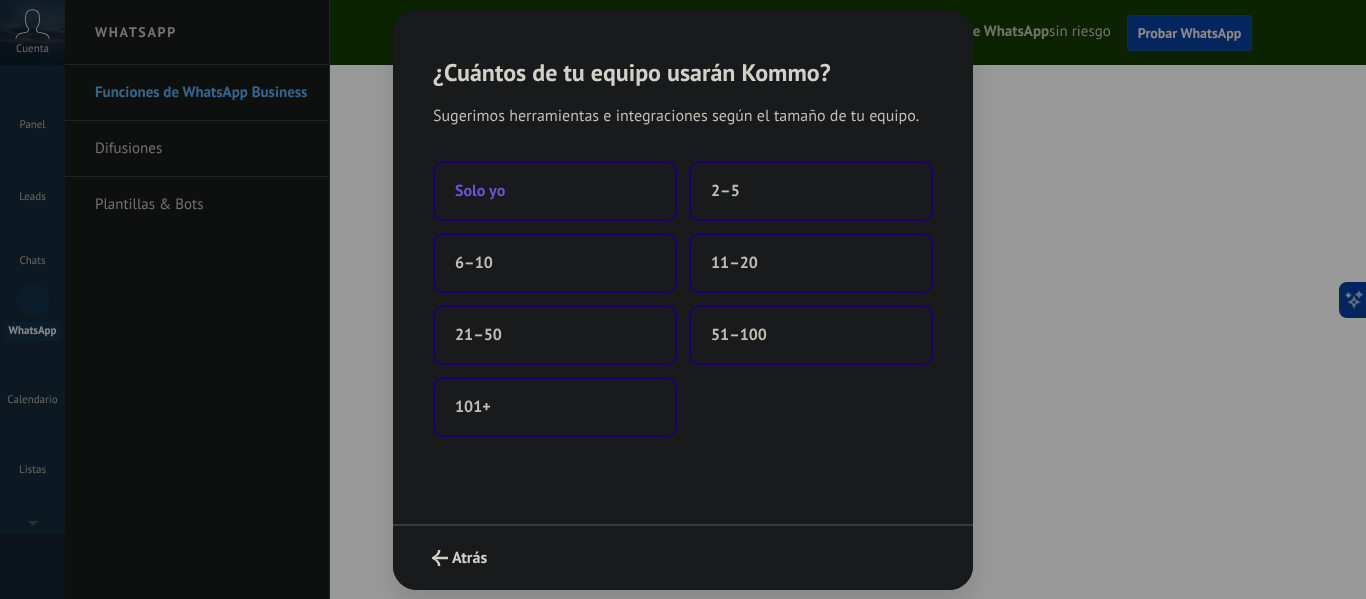 click on "Solo yo" at bounding box center (555, 191) 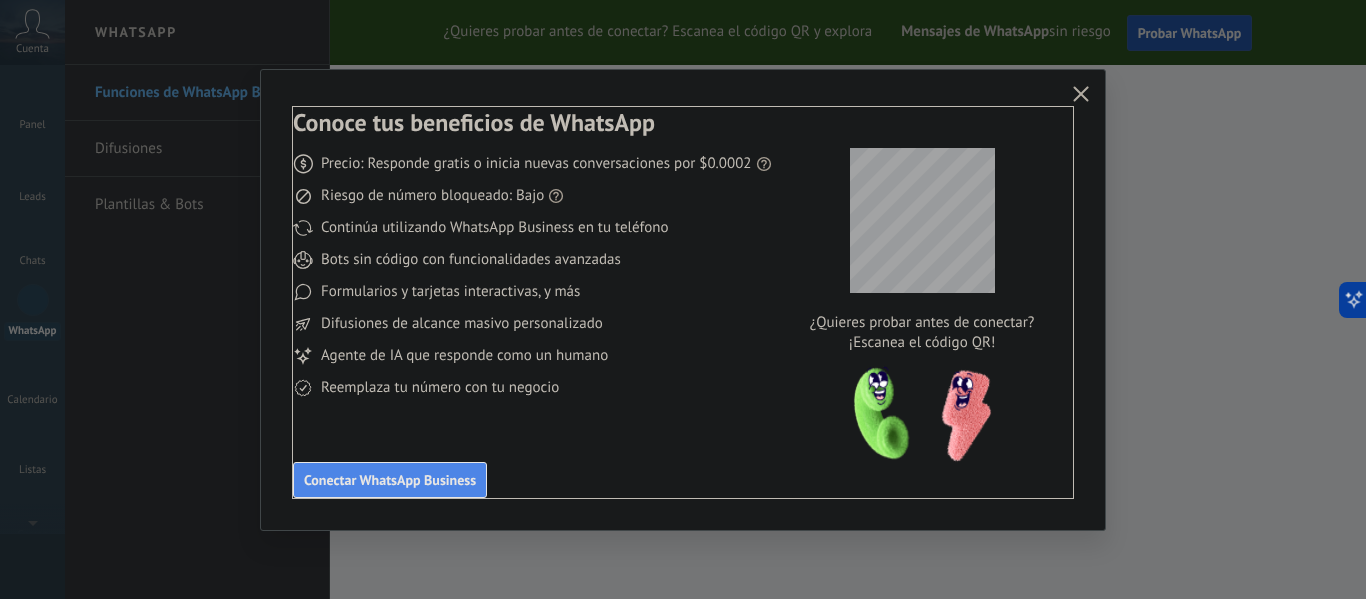 click on "Conectar WhatsApp Business" at bounding box center [390, 480] 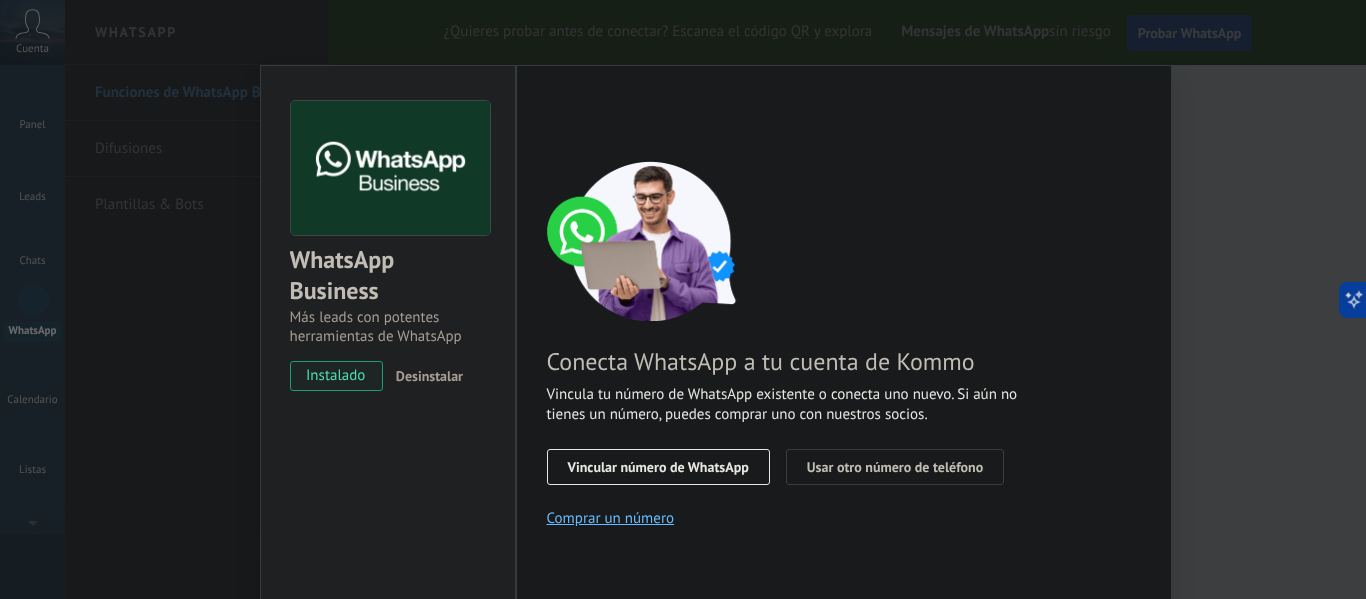 click on "Vincular número de WhatsApp" at bounding box center [658, 467] 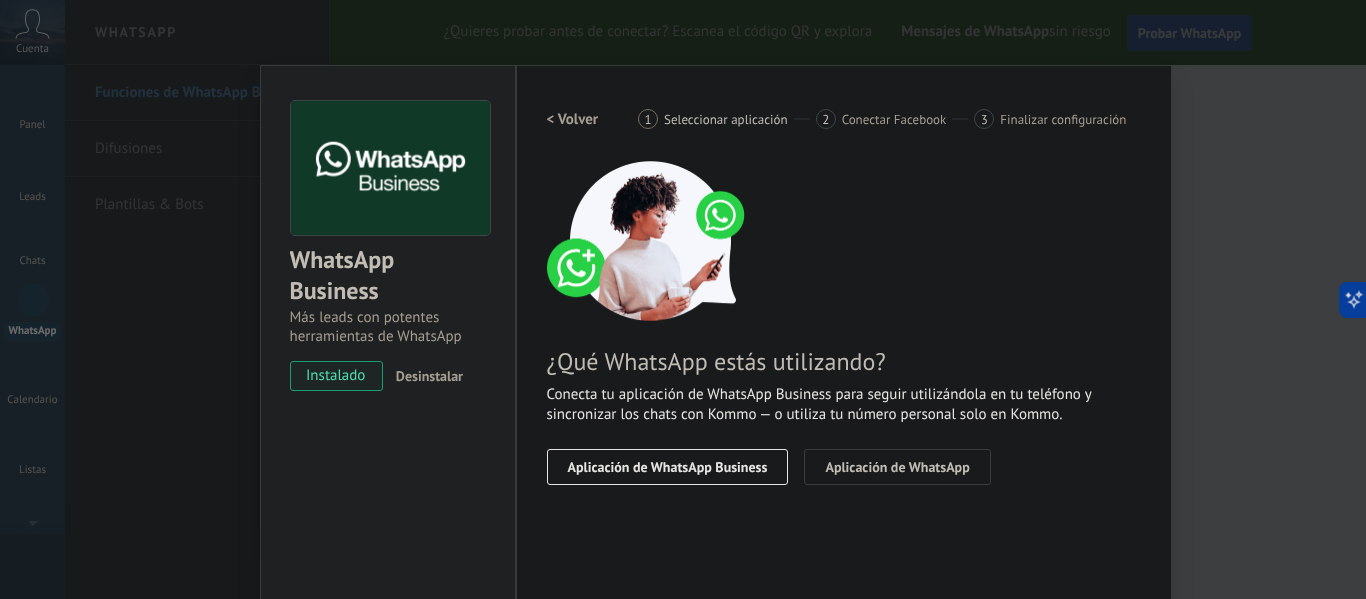 click on "Aplicación de WhatsApp Business" at bounding box center (668, 467) 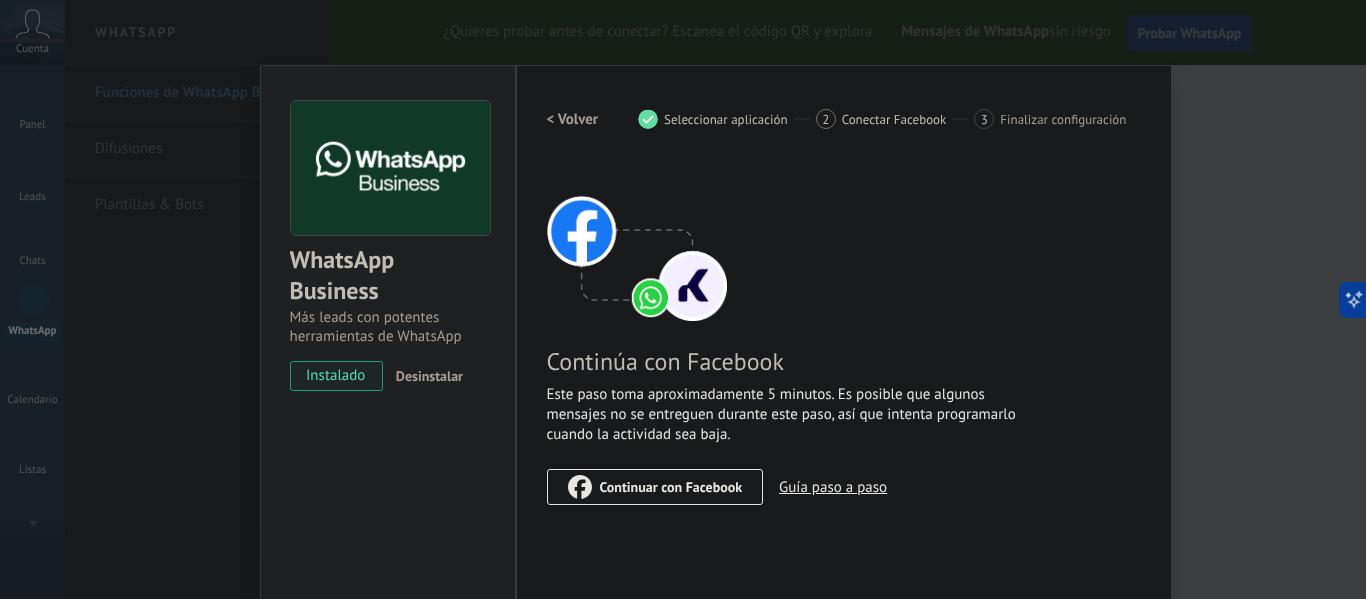 click on "Guía paso a paso" at bounding box center (833, 487) 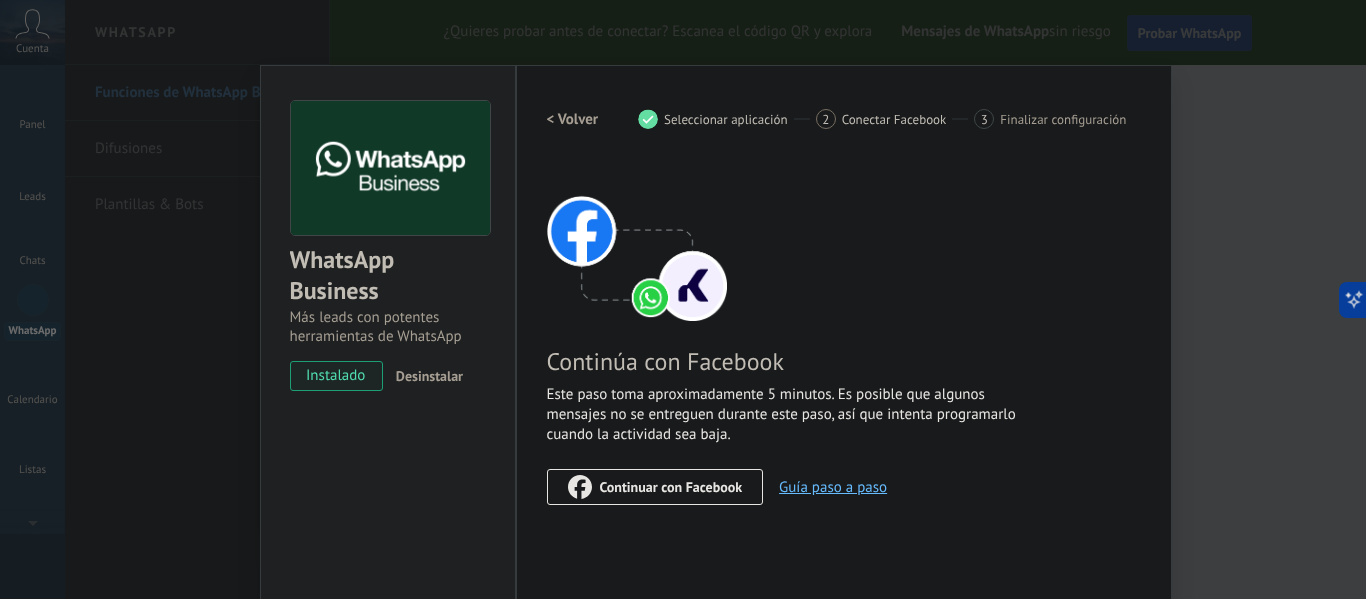 click on "Continuar con Facebook" at bounding box center (671, 487) 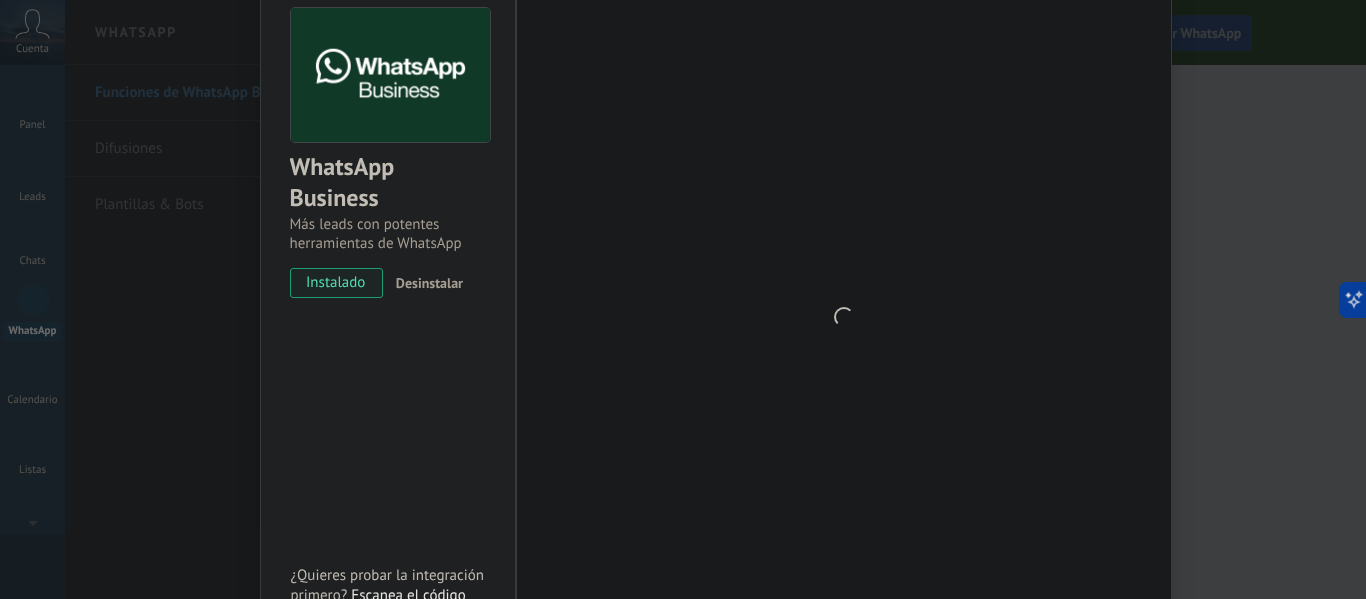 scroll, scrollTop: 64, scrollLeft: 0, axis: vertical 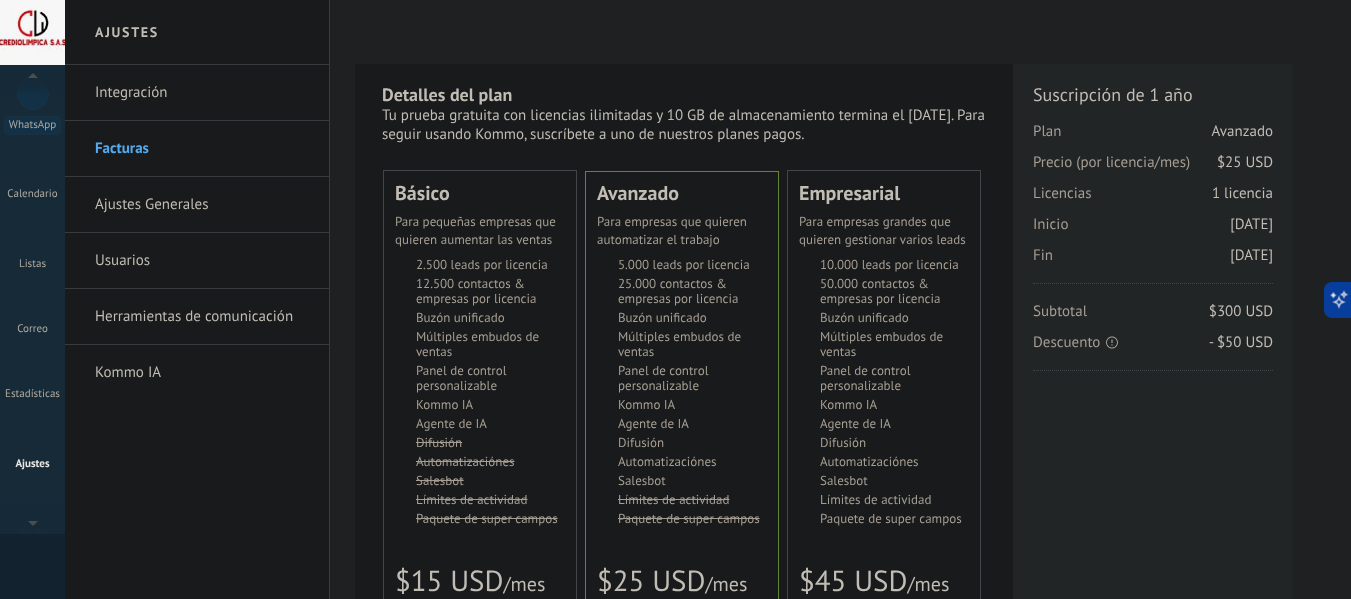 click at bounding box center [32, 80] 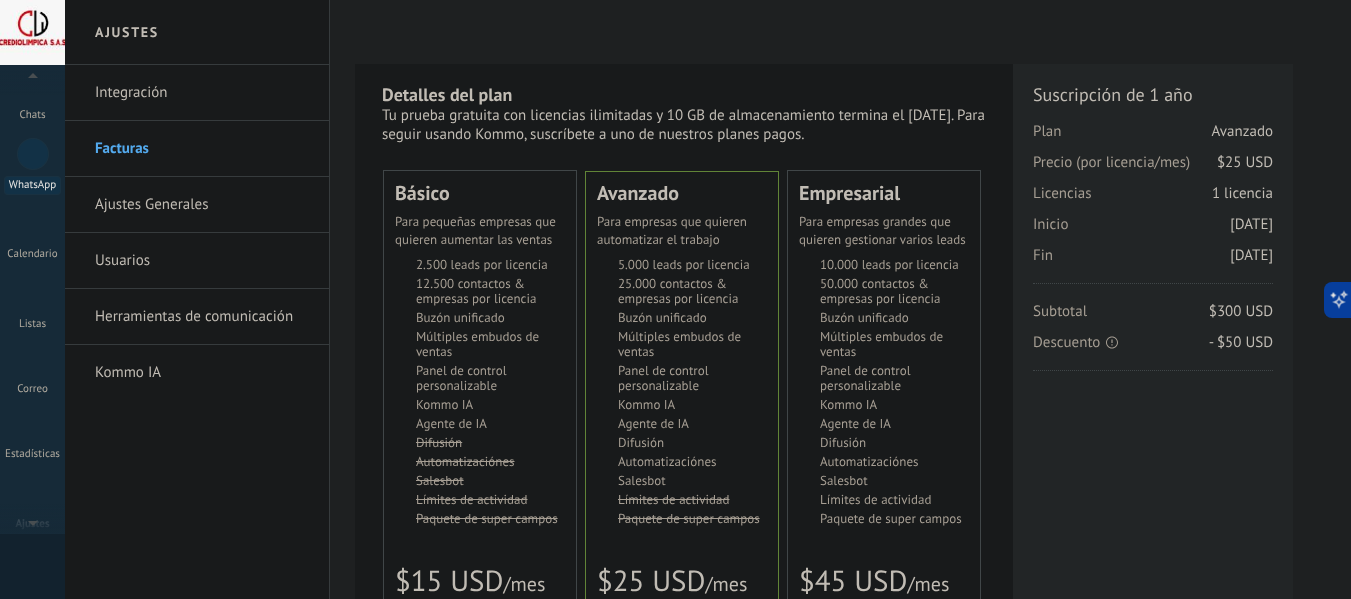 scroll, scrollTop: 137, scrollLeft: 0, axis: vertical 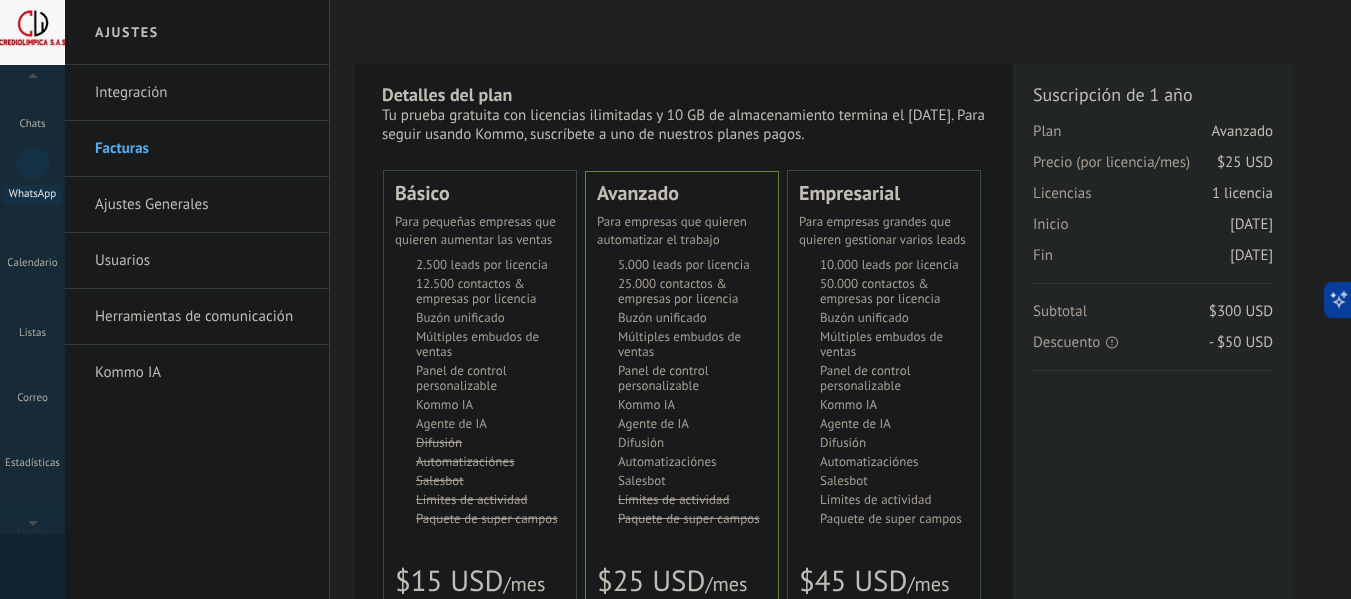 click at bounding box center (33, 163) 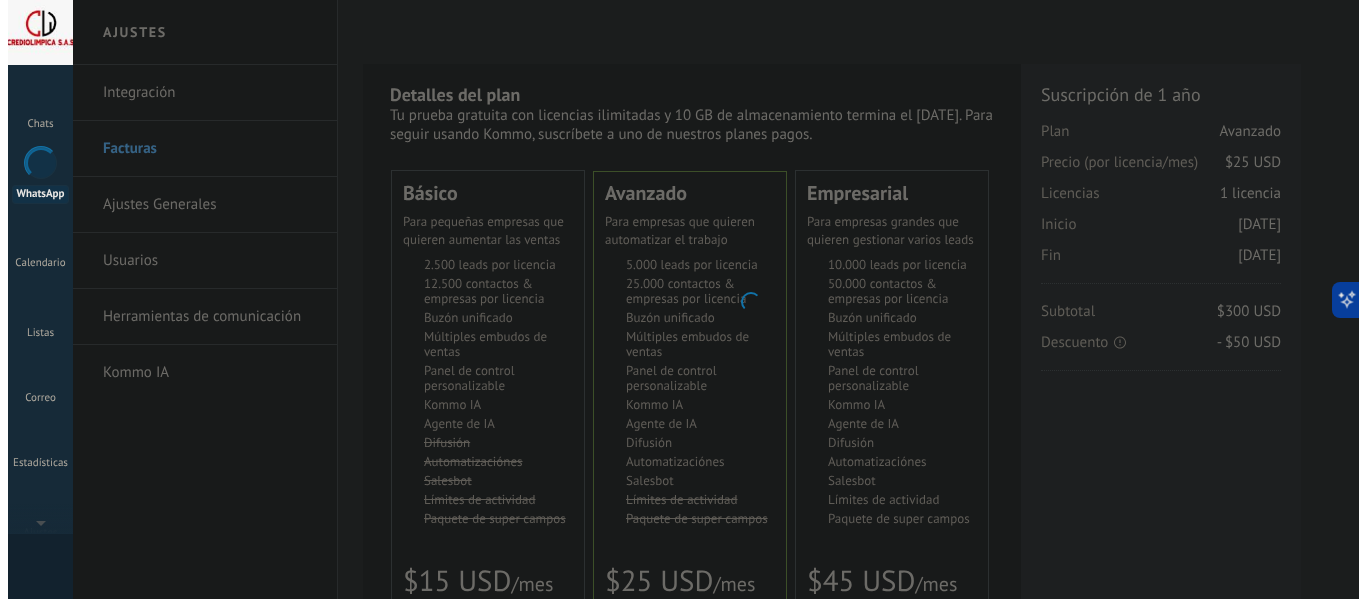 scroll, scrollTop: 0, scrollLeft: 0, axis: both 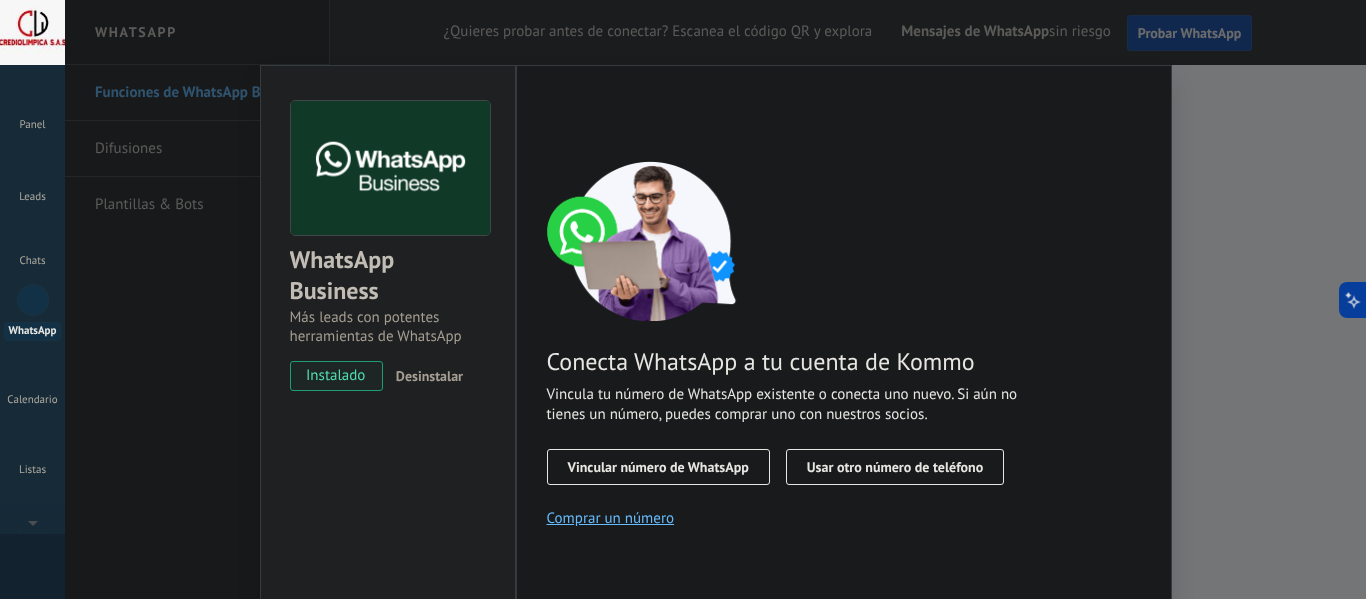 click on "Vincular número de WhatsApp" at bounding box center (658, 467) 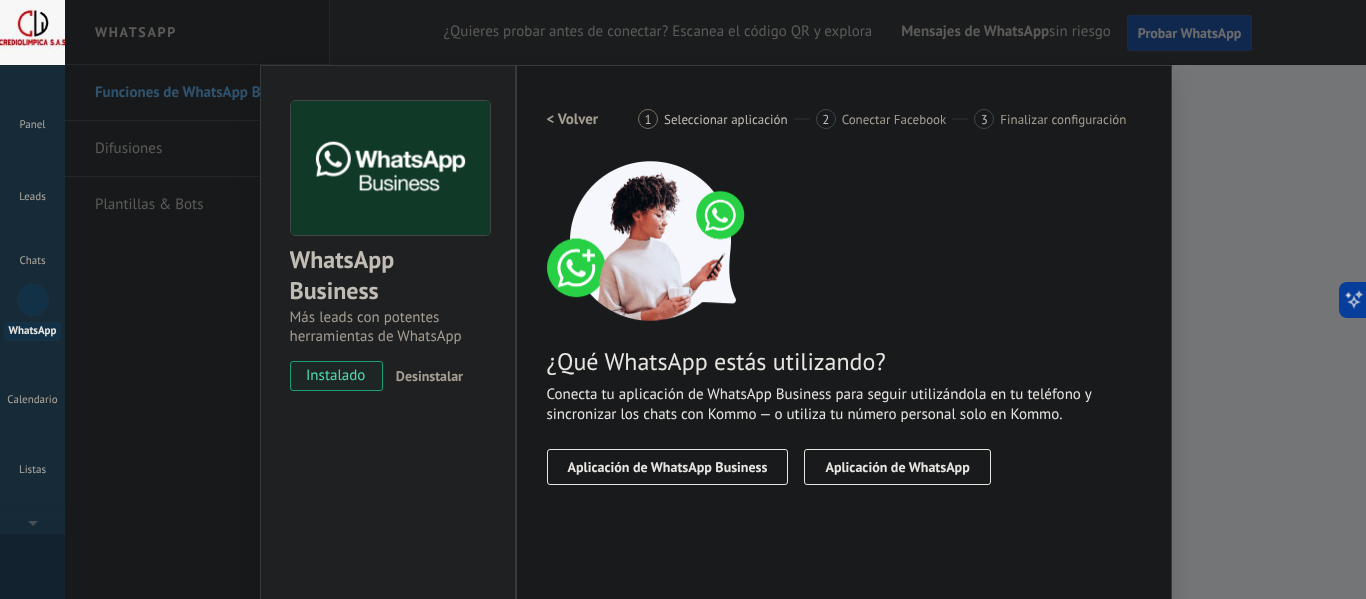 click on "Aplicación de WhatsApp Business" at bounding box center (668, 467) 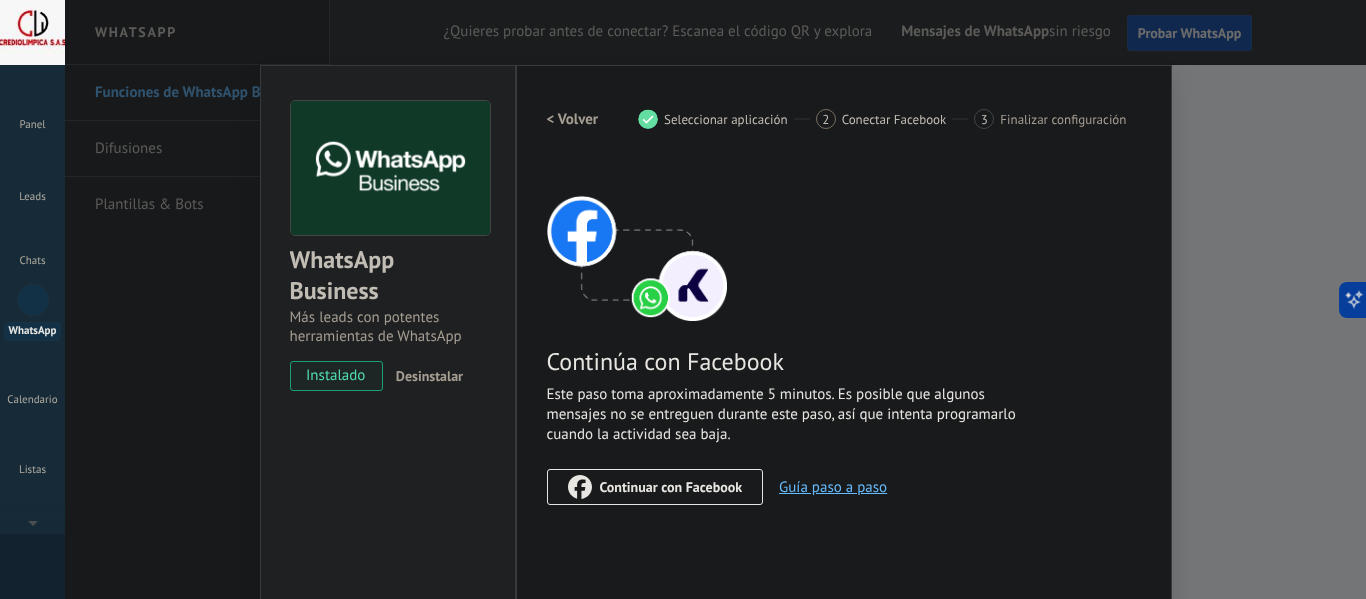 click on "Continuar con Facebook" at bounding box center [671, 487] 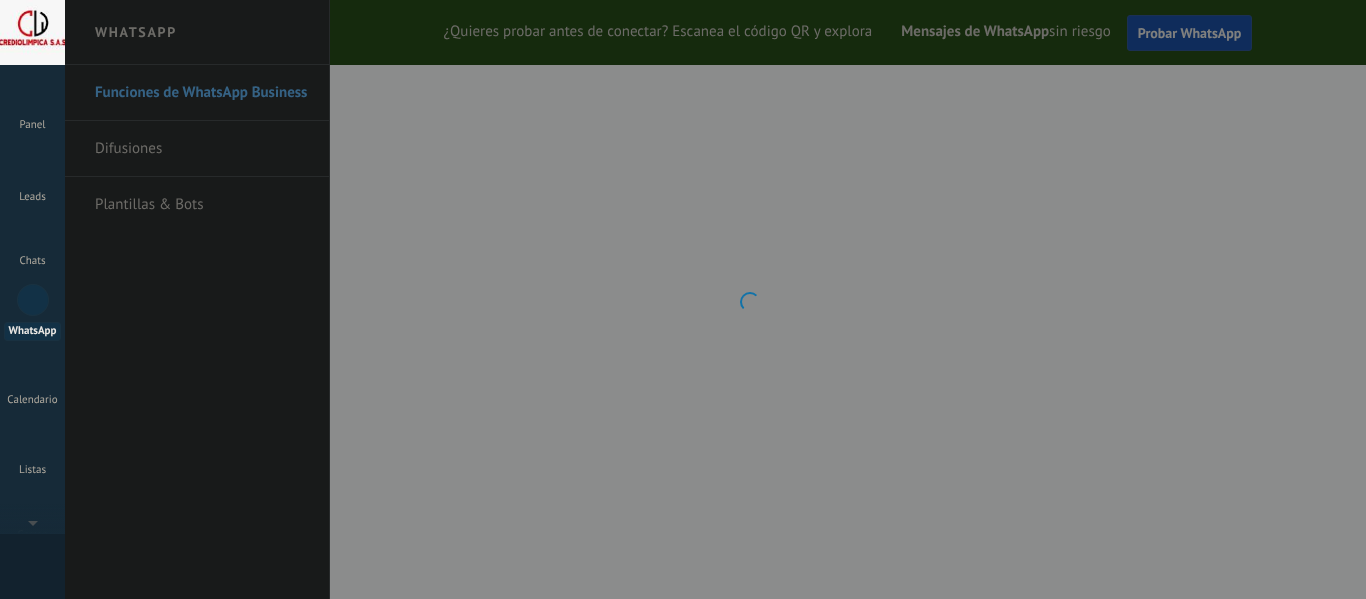 scroll, scrollTop: 0, scrollLeft: 0, axis: both 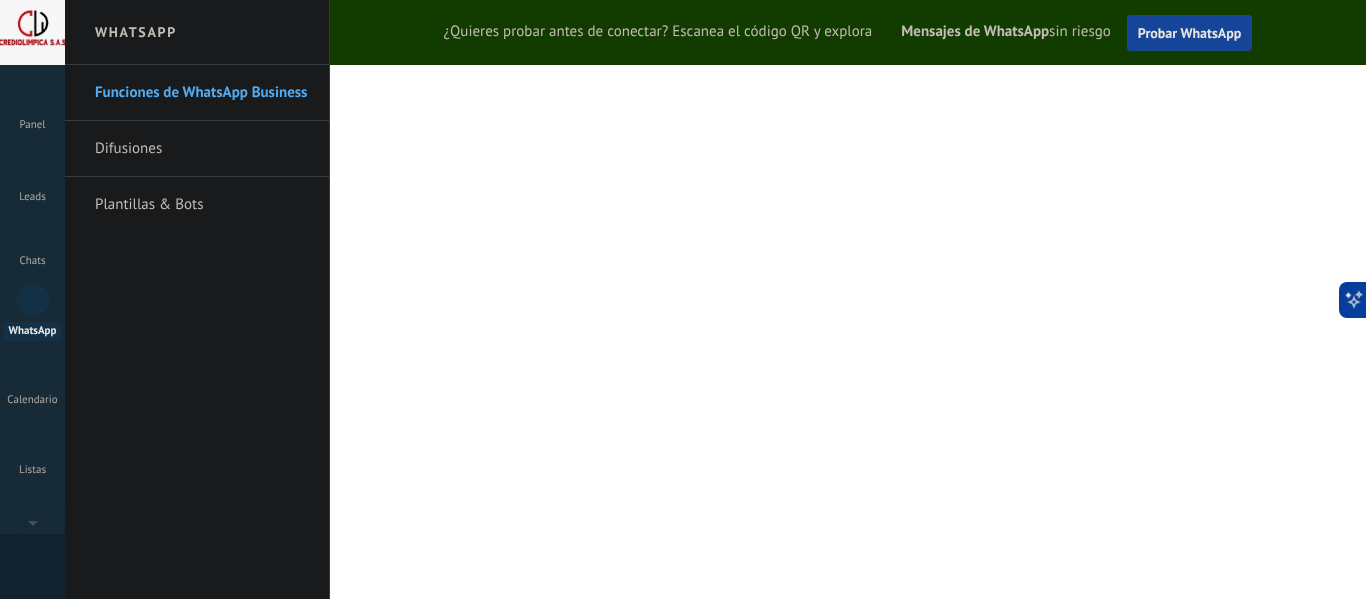 click on "Probar WhatsApp" at bounding box center (1190, 33) 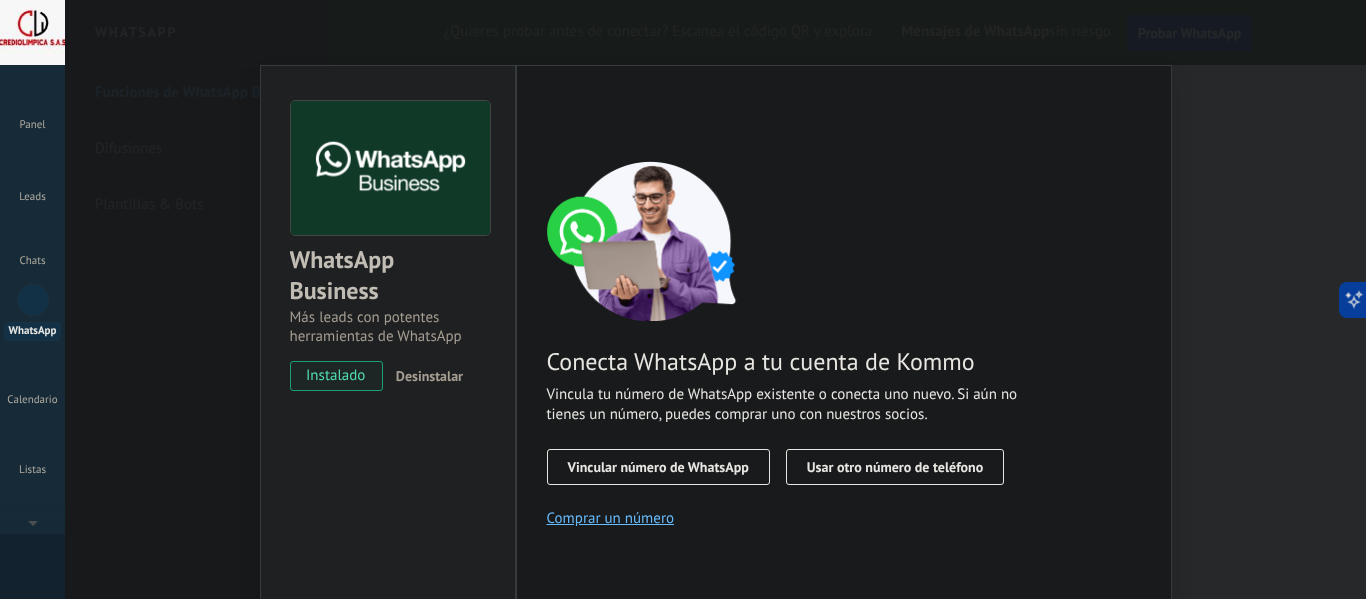 click on "Vincular número de WhatsApp" at bounding box center [658, 467] 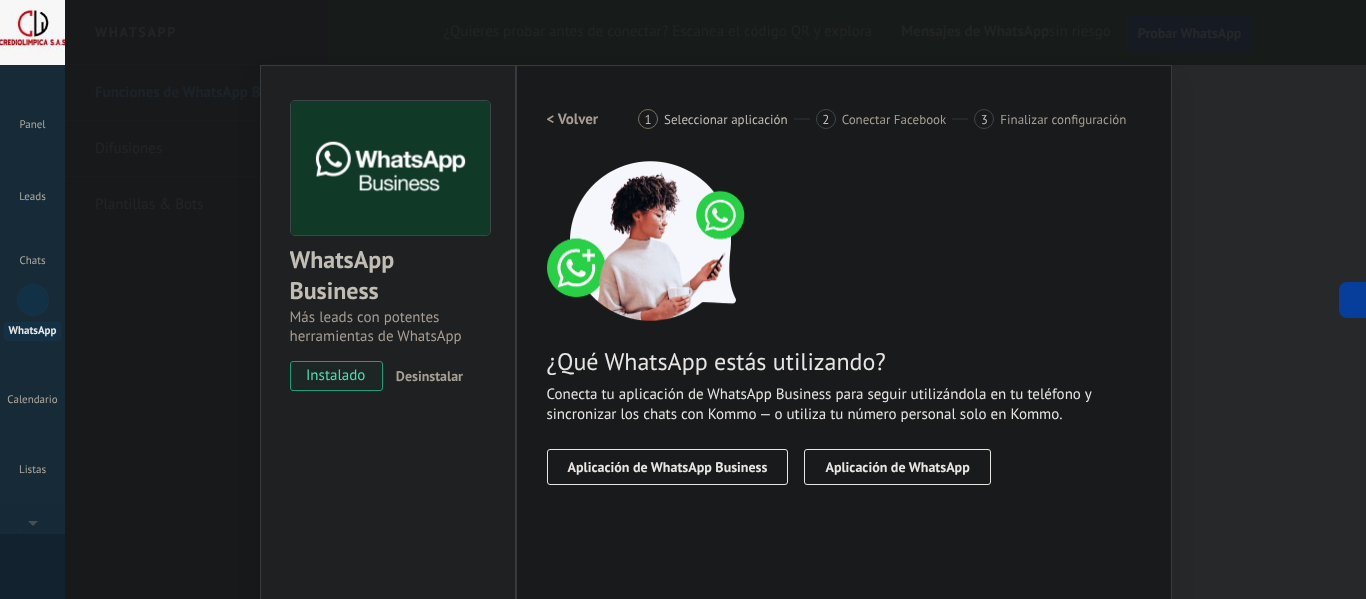 click on "Aplicación de WhatsApp Business" at bounding box center (668, 467) 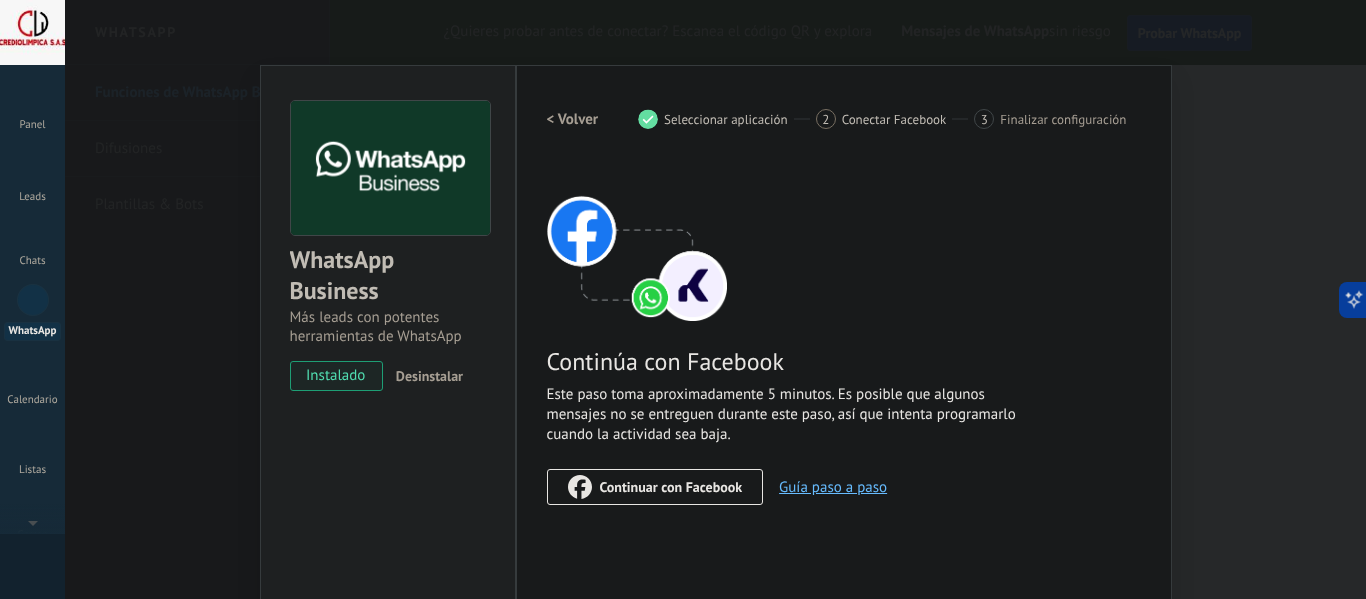 click on "Continuar con Facebook" at bounding box center (671, 487) 